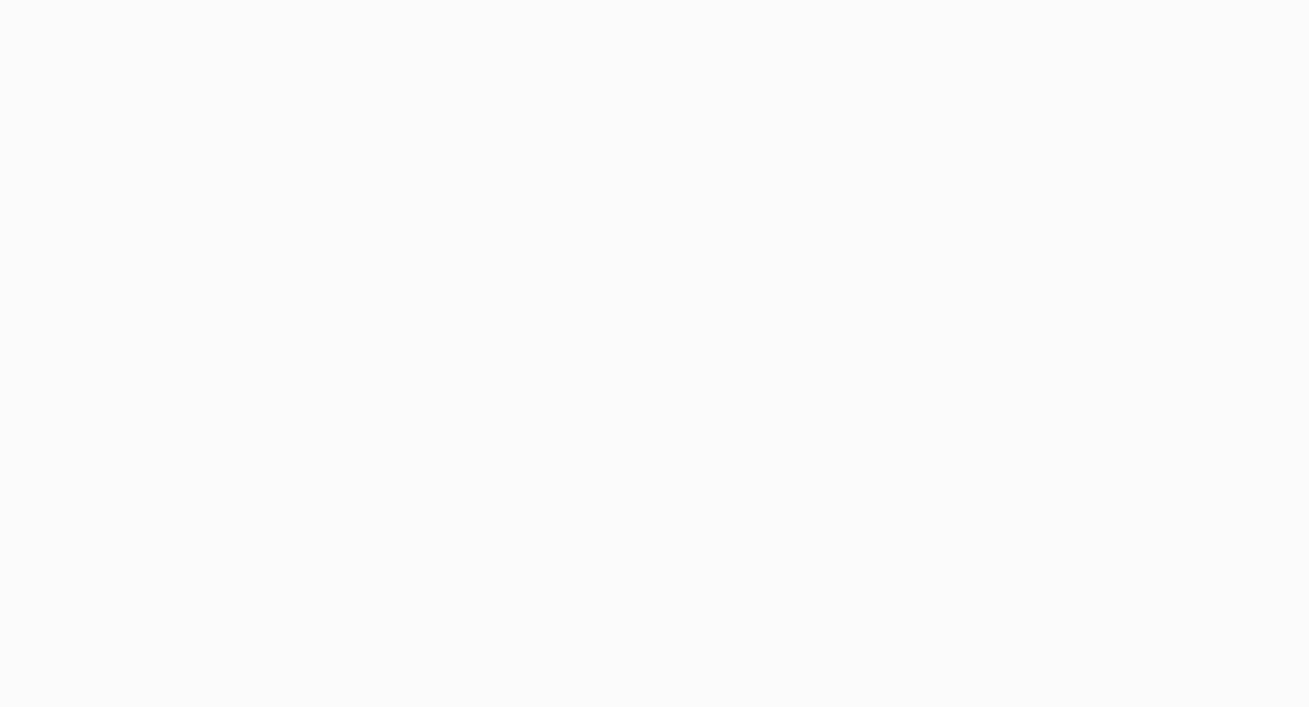 scroll, scrollTop: 0, scrollLeft: 0, axis: both 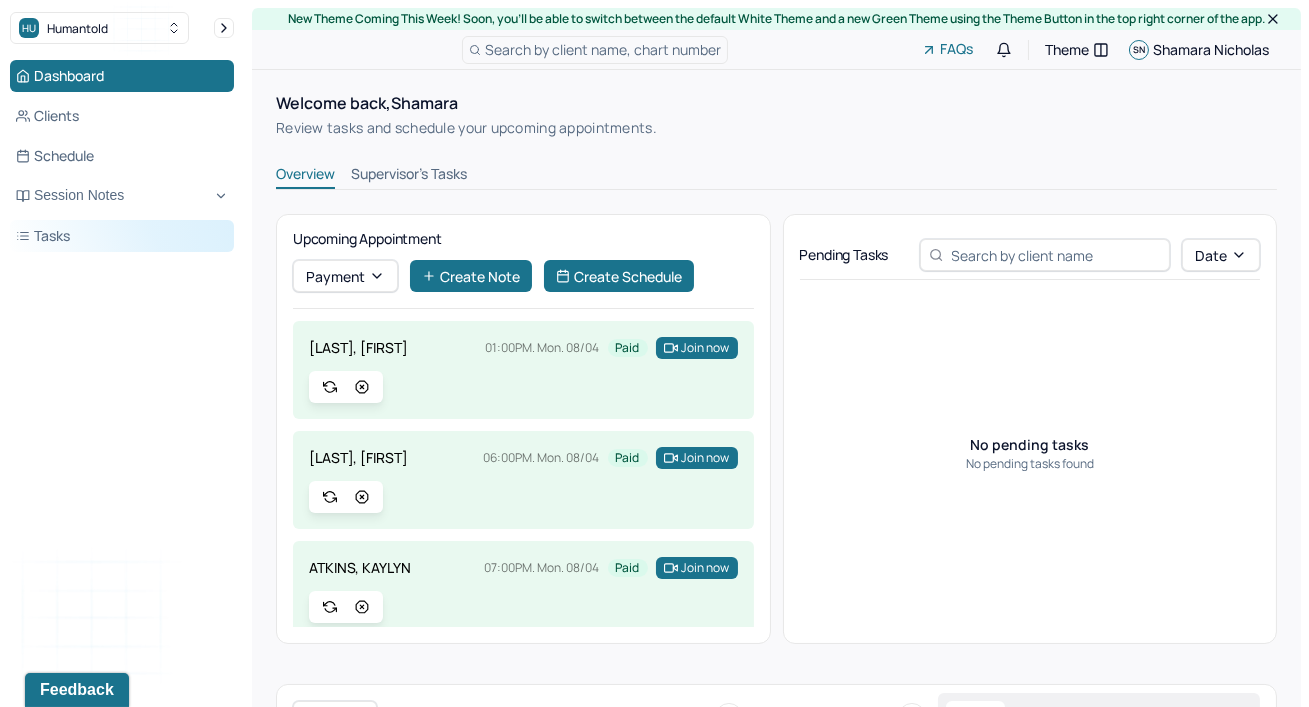 click on "Tasks" at bounding box center (122, 236) 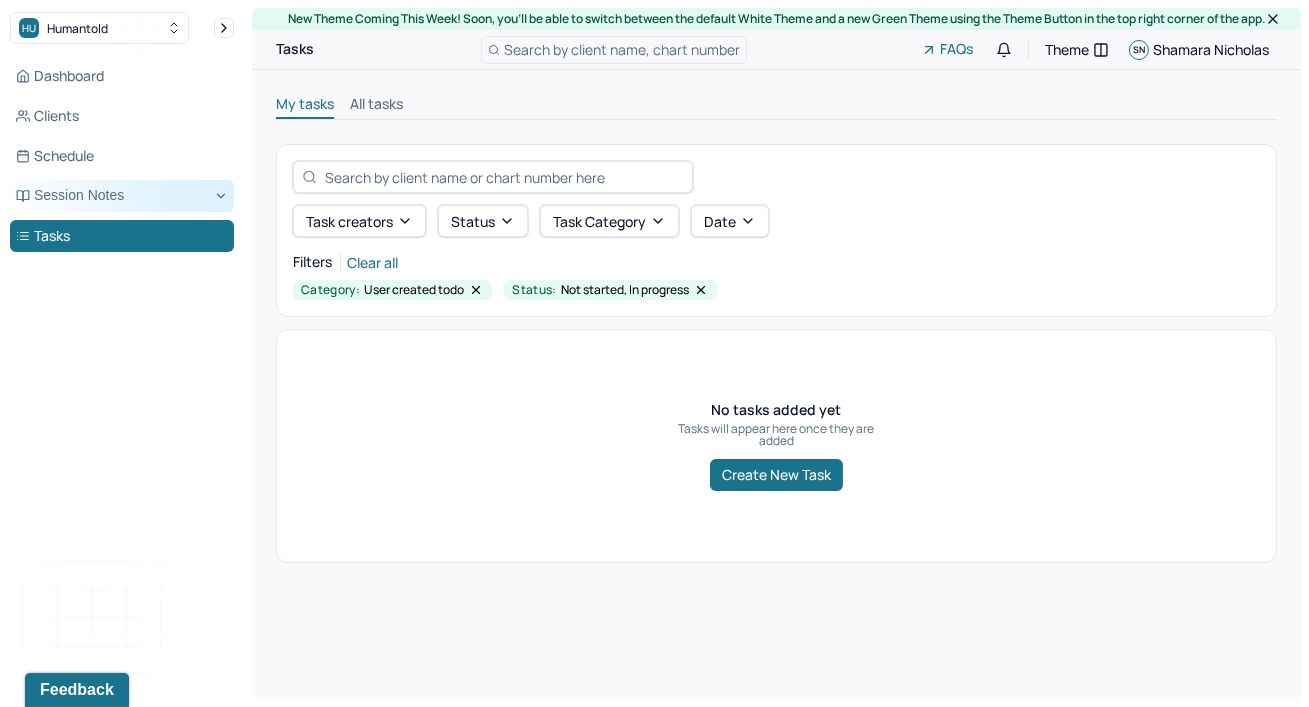 click on "Session Notes" at bounding box center (122, 196) 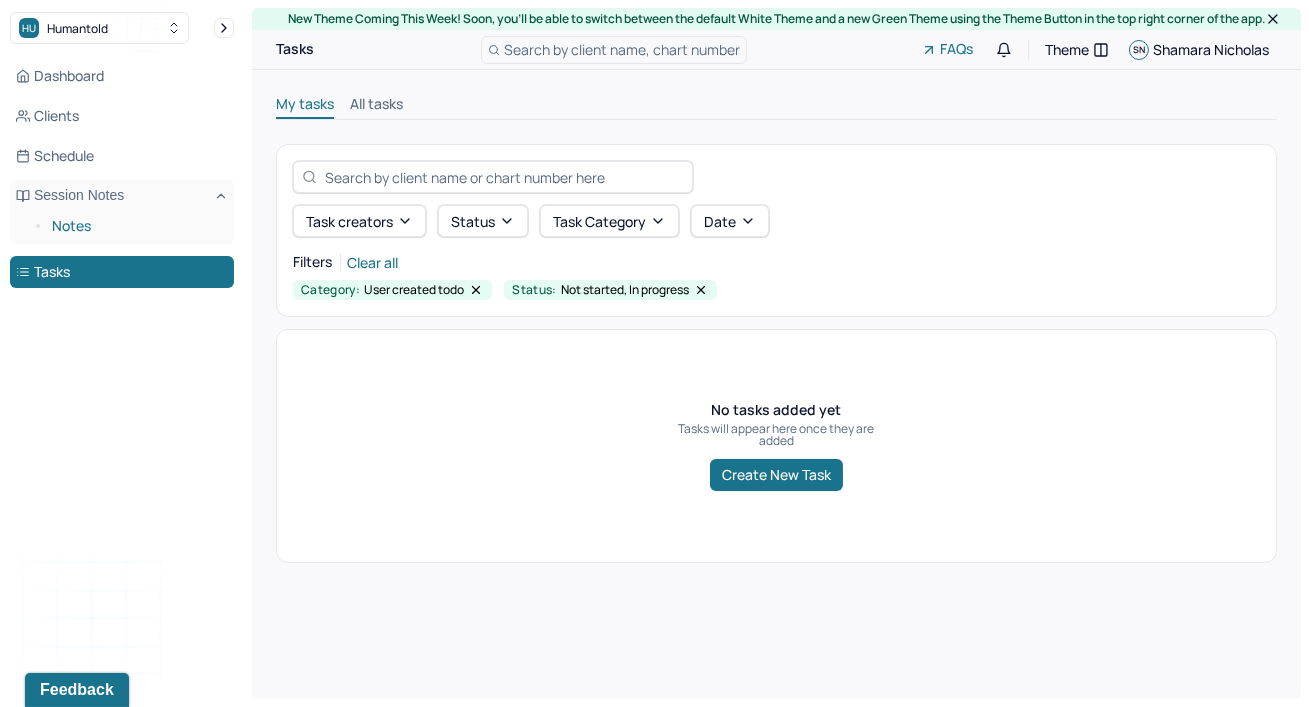 click on "Notes" at bounding box center [135, 226] 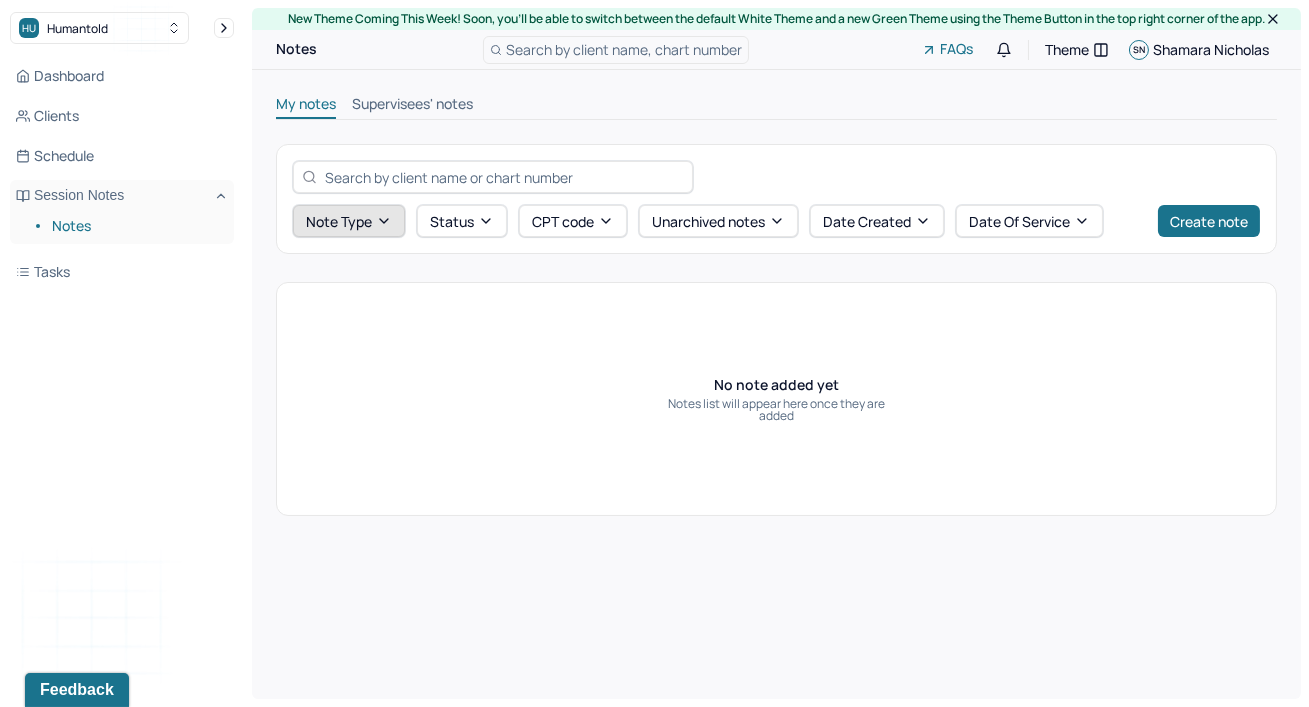 click on "Note type" at bounding box center [349, 221] 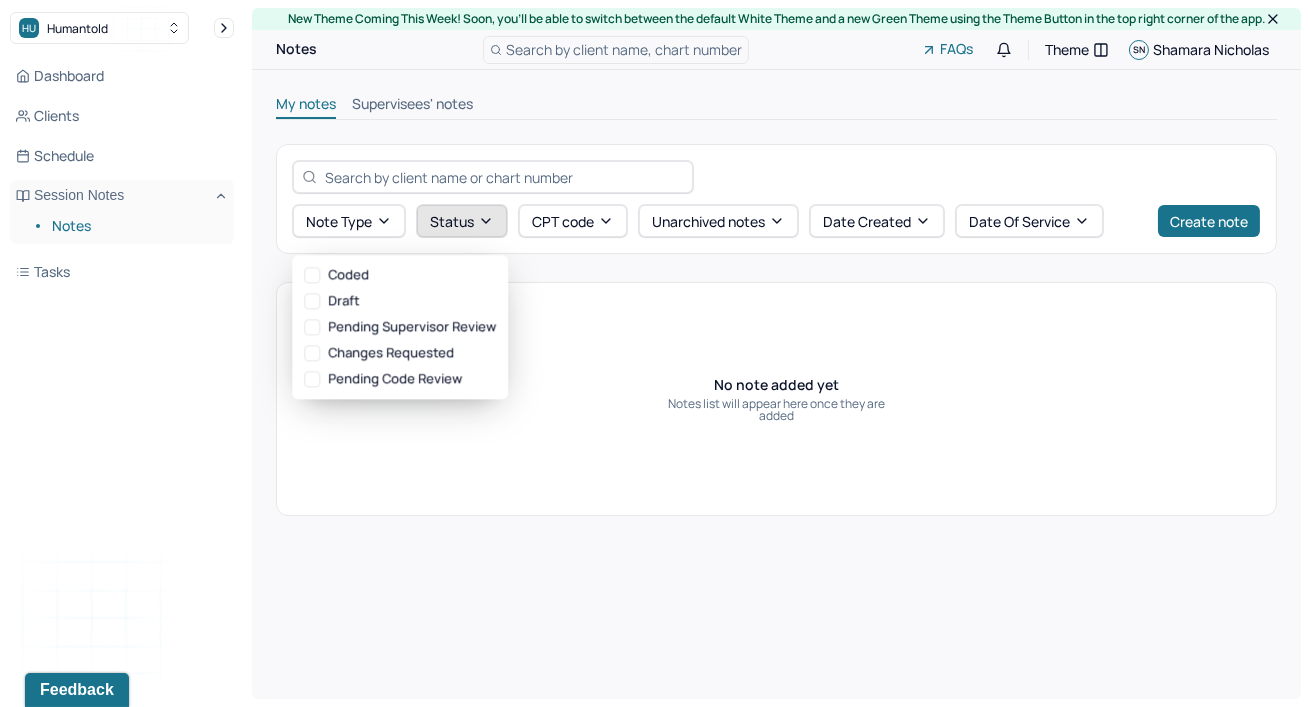 click on "Status" at bounding box center [462, 221] 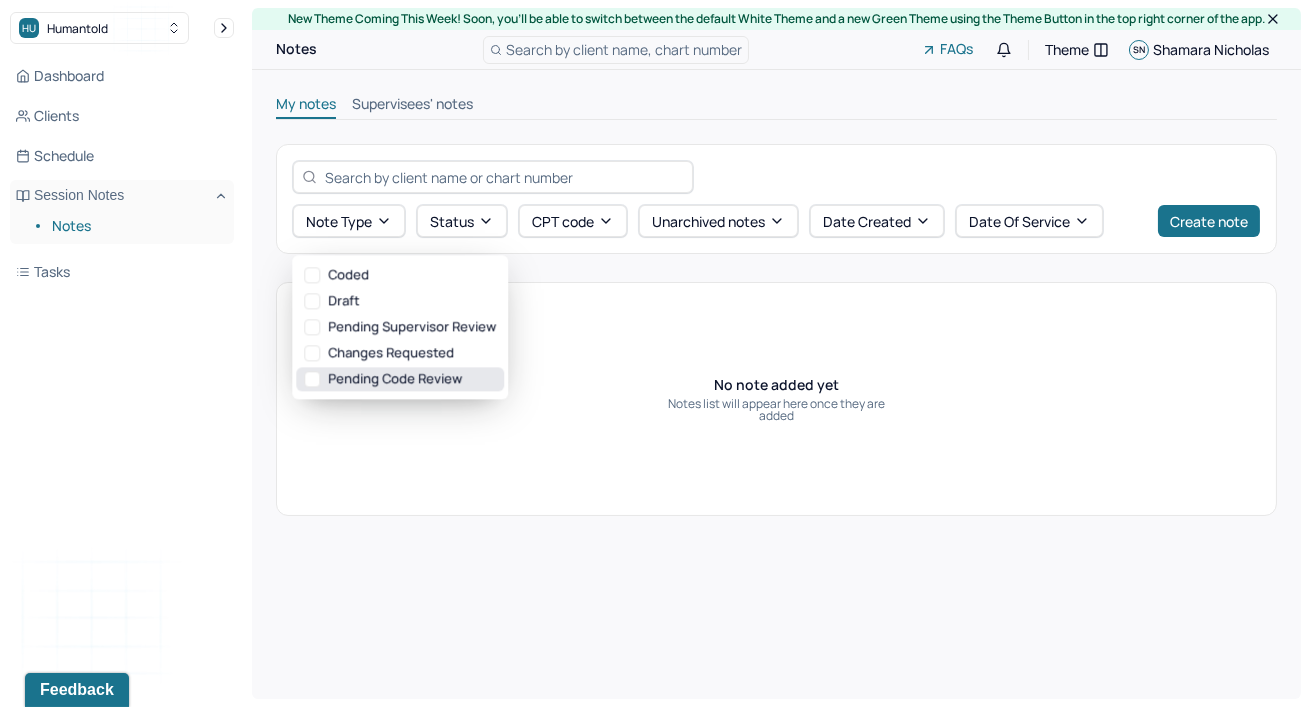 click on "Pending code review" at bounding box center (400, 379) 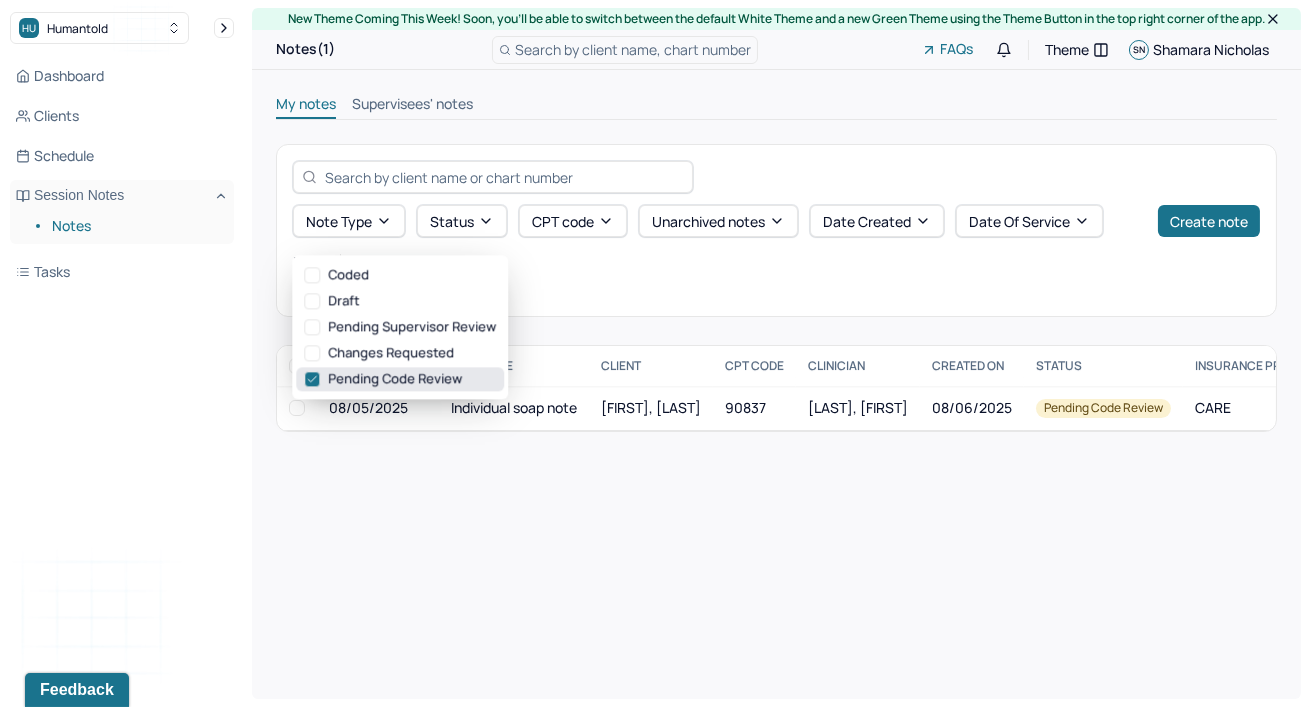 click 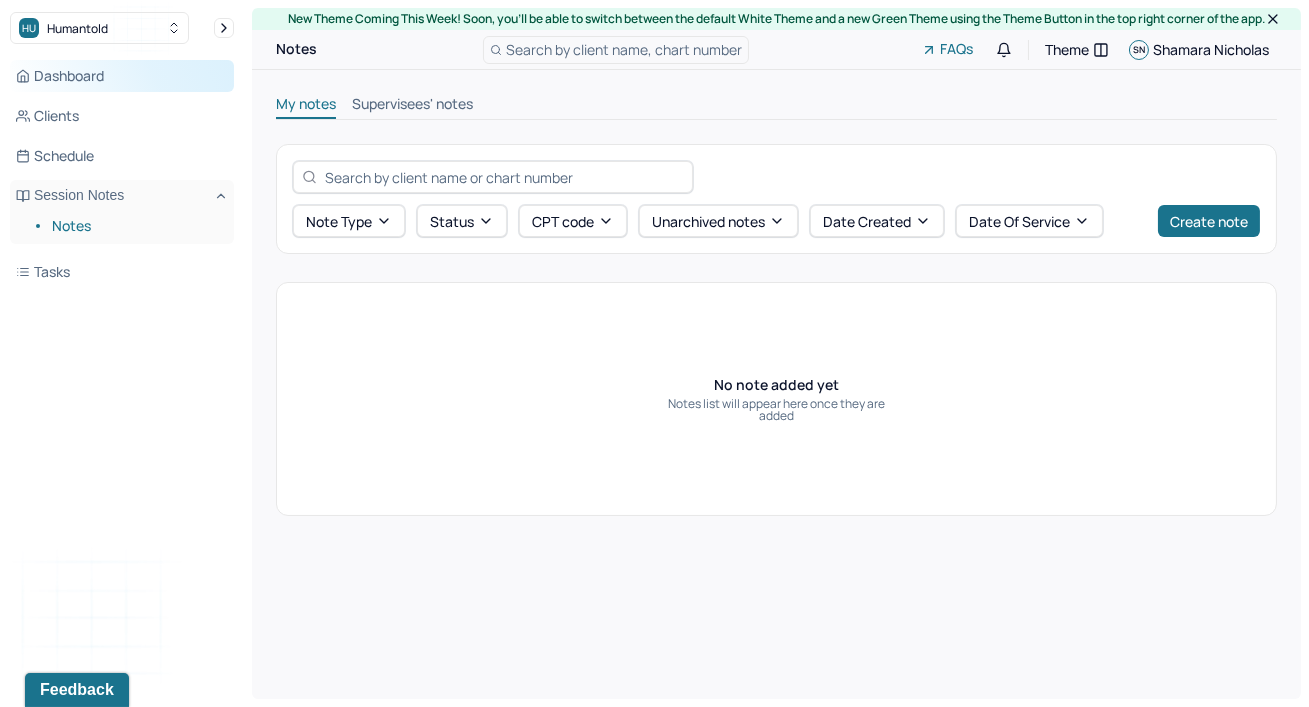 click on "Dashboard" at bounding box center (122, 76) 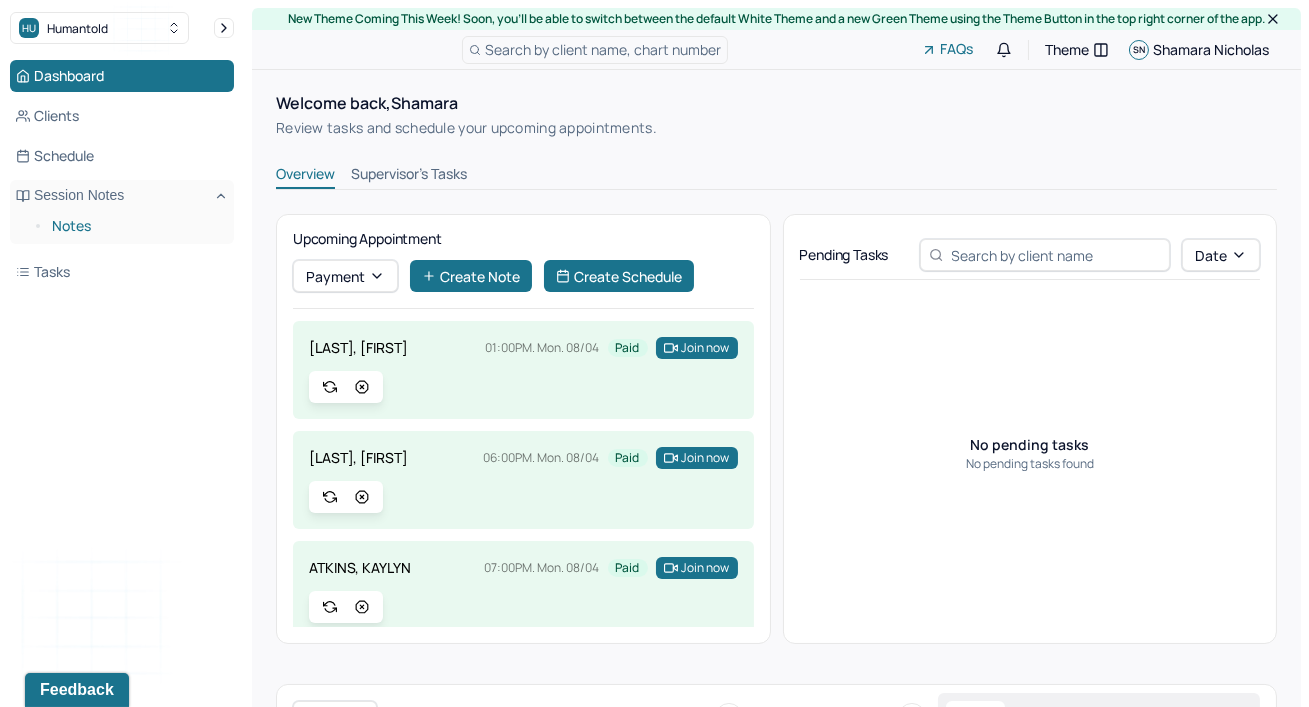 click on "Notes" at bounding box center (135, 226) 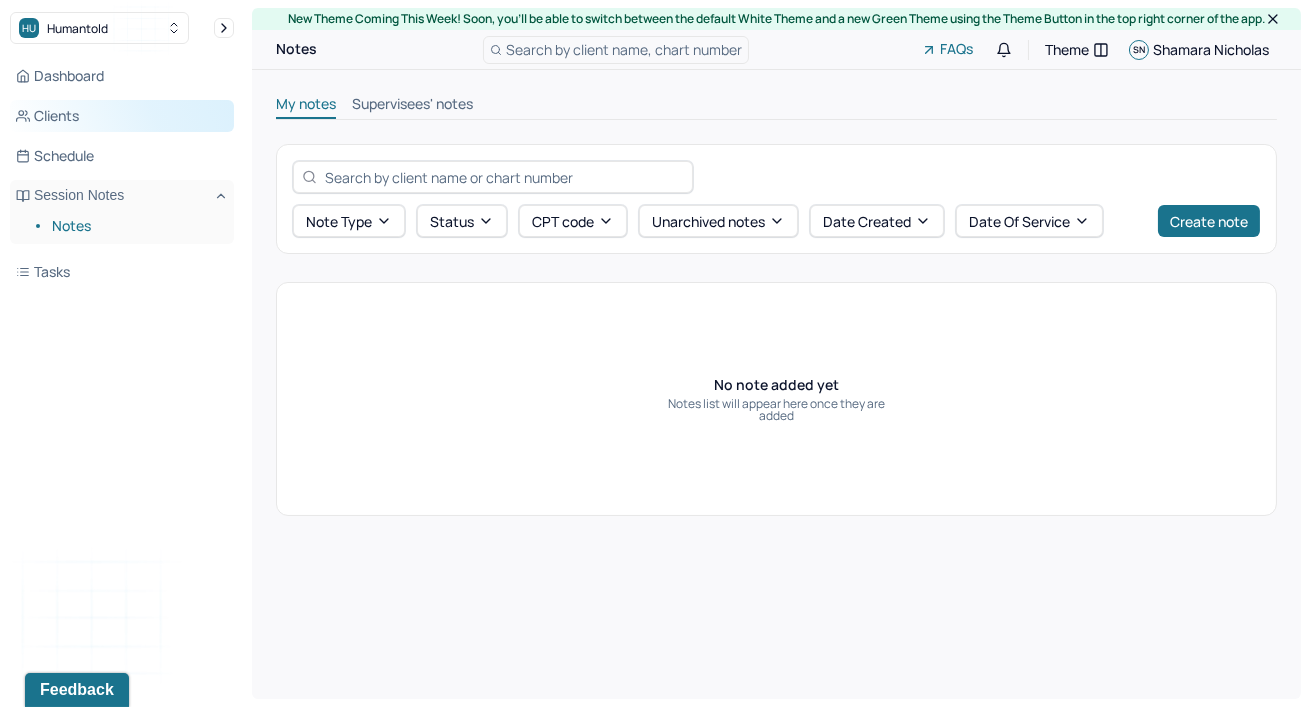 click on "Clients" at bounding box center (122, 116) 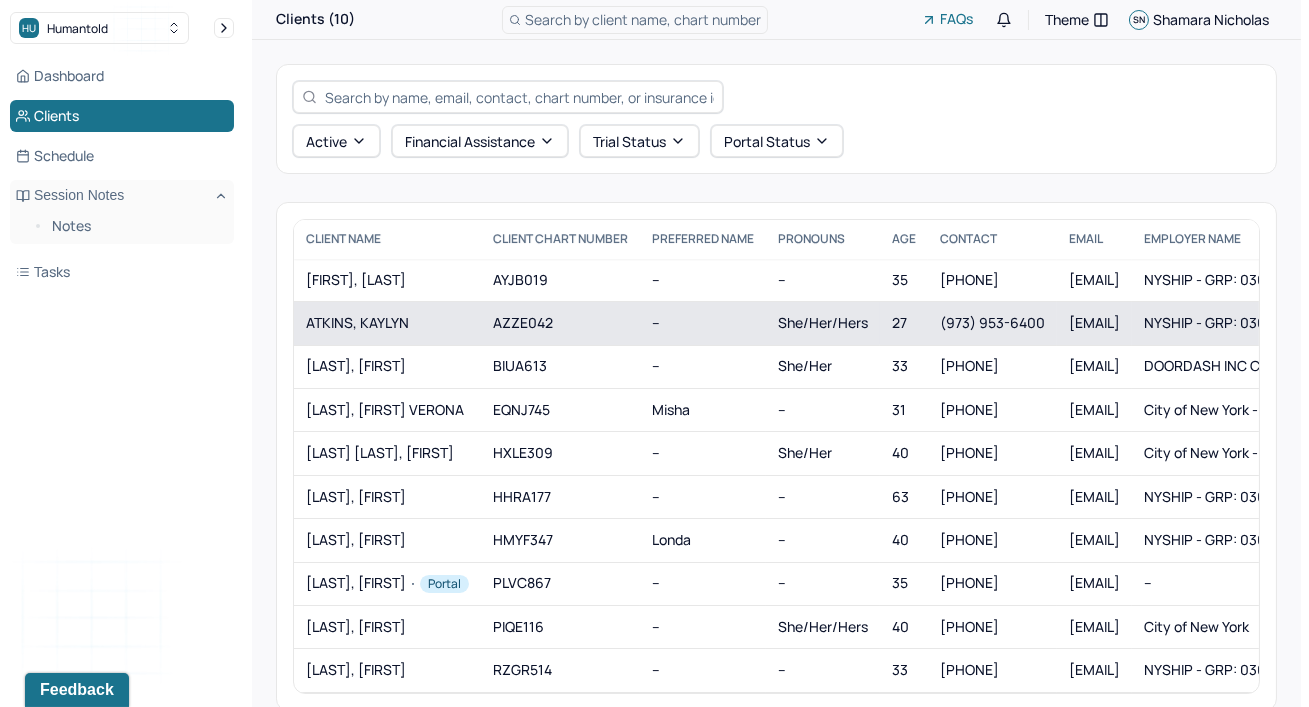scroll, scrollTop: 36, scrollLeft: 0, axis: vertical 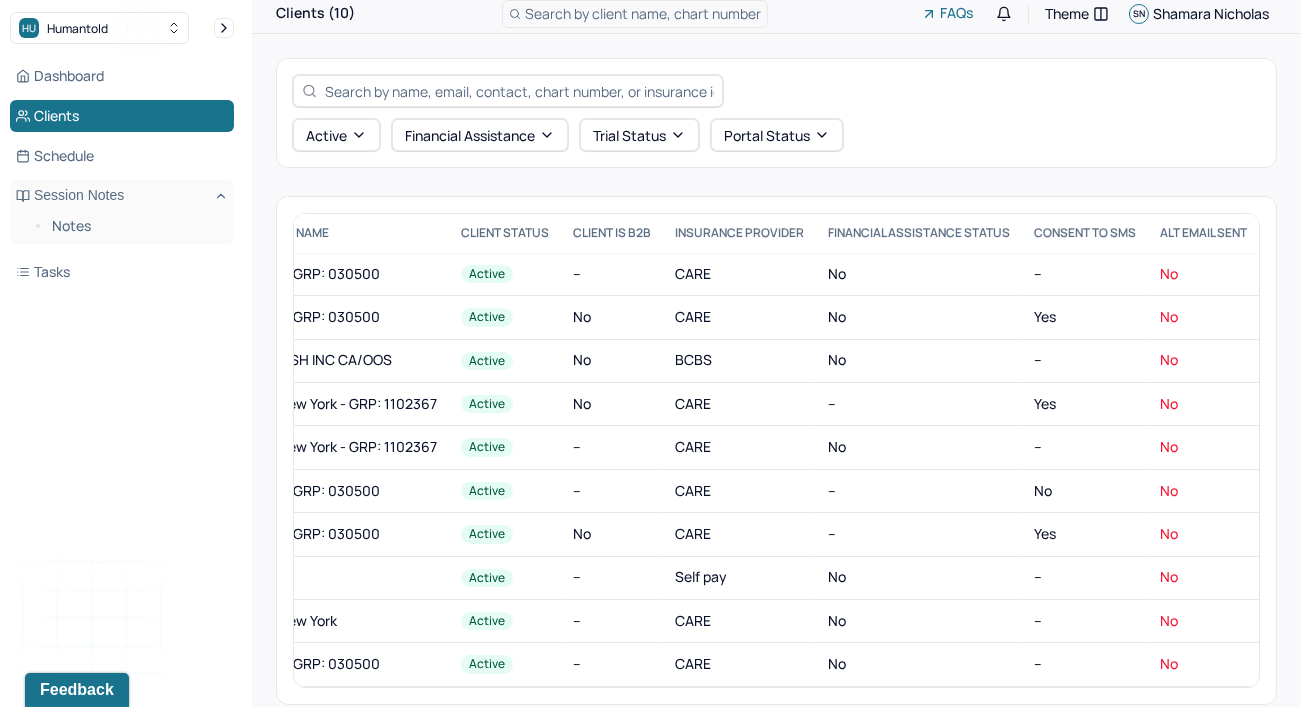 drag, startPoint x: 675, startPoint y: 242, endPoint x: 1291, endPoint y: 286, distance: 617.56946 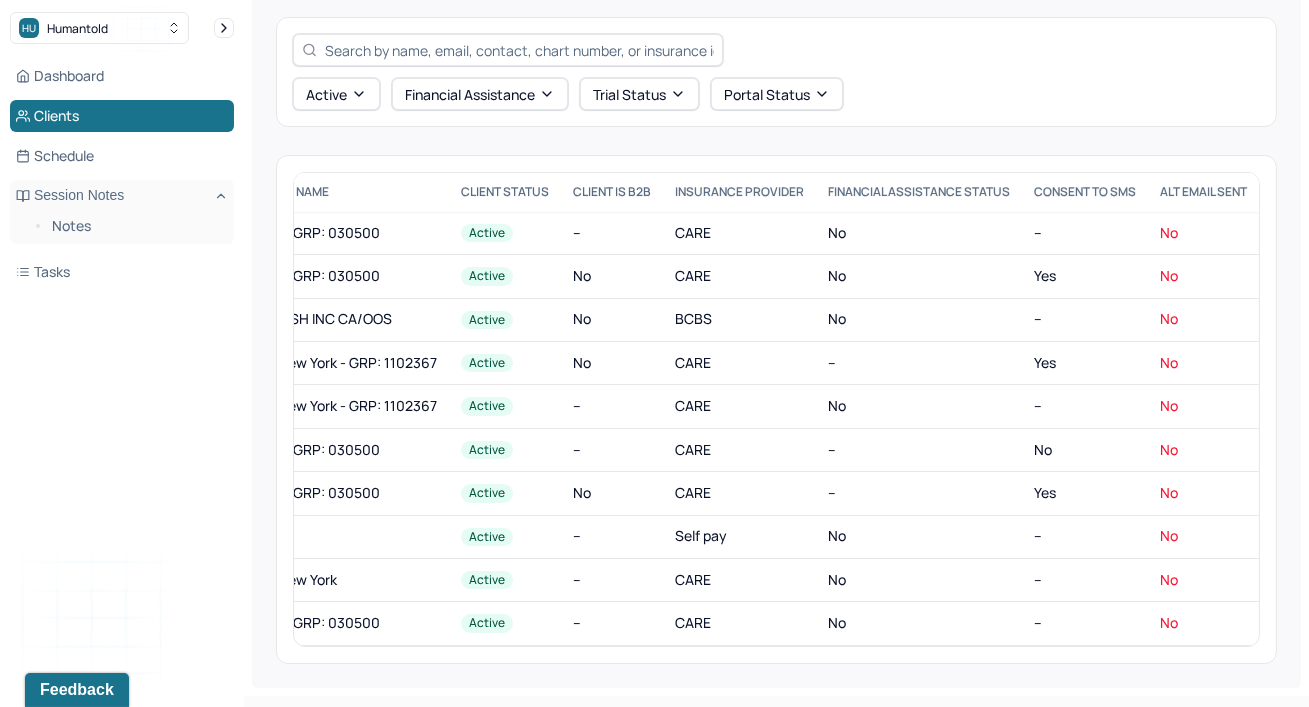 scroll, scrollTop: 78, scrollLeft: 0, axis: vertical 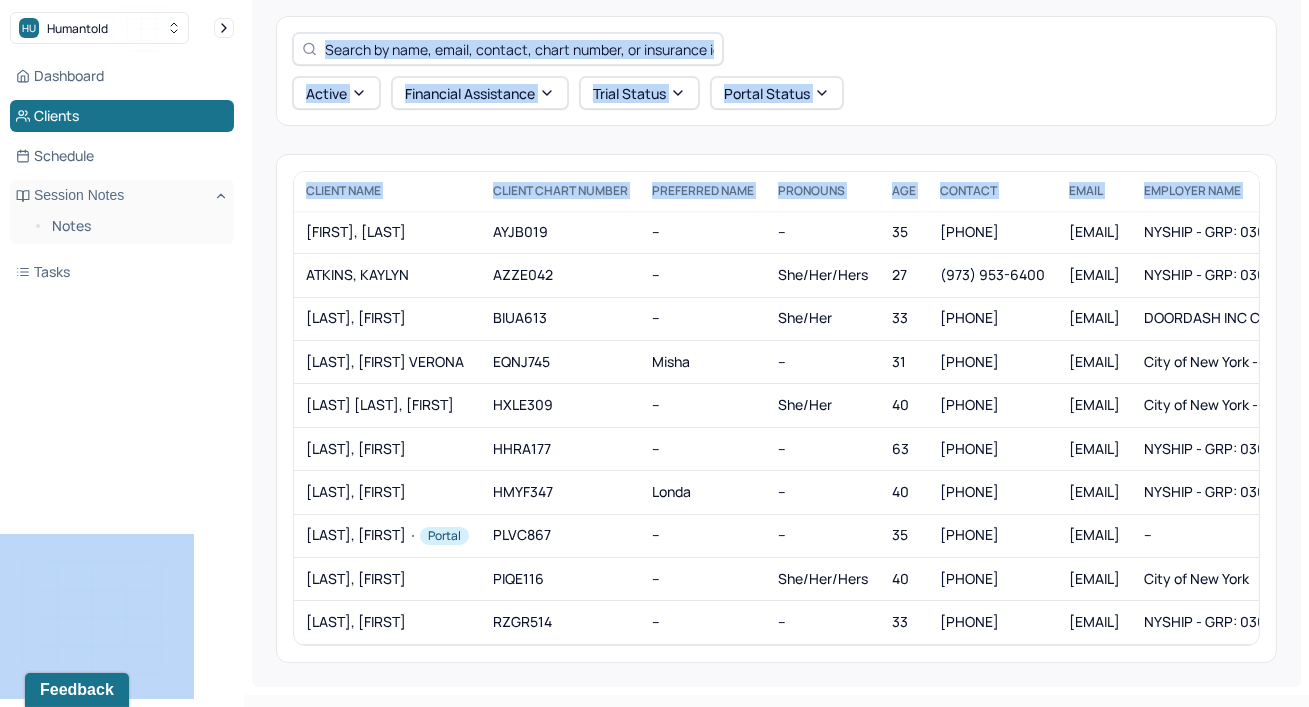 drag, startPoint x: 919, startPoint y: 197, endPoint x: 154, endPoint y: 327, distance: 775.96716 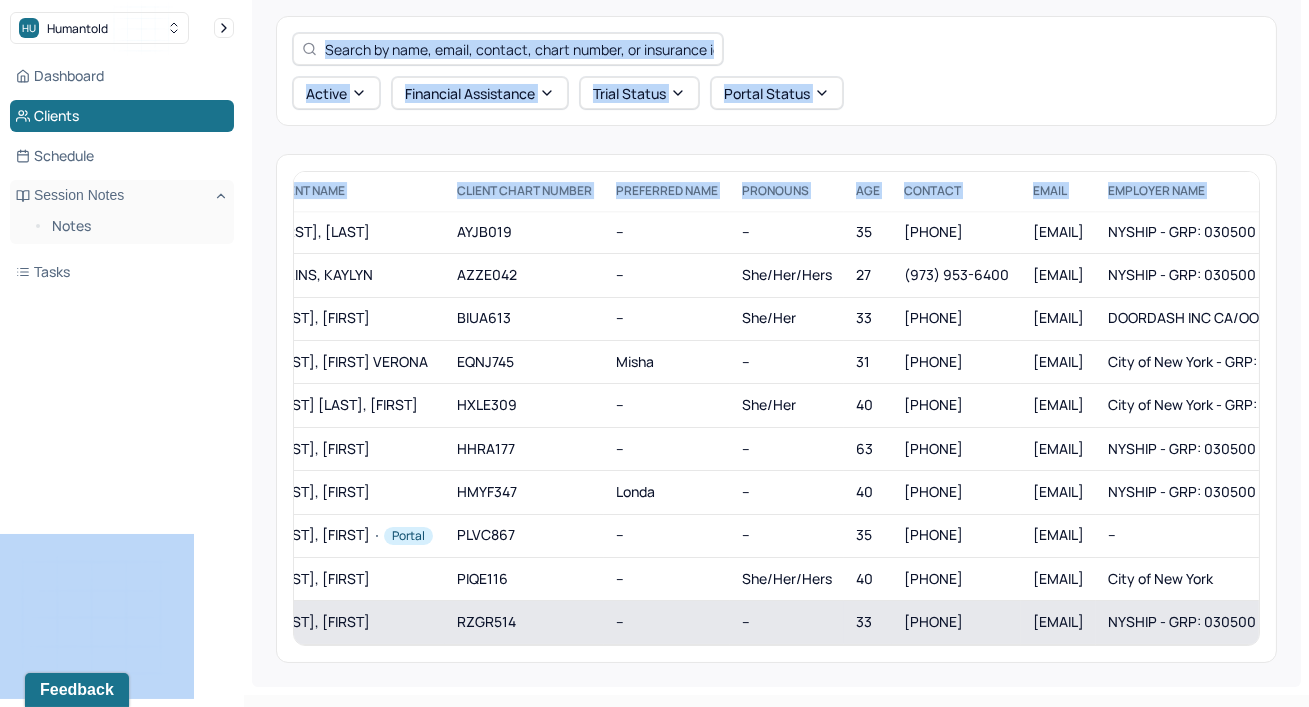scroll, scrollTop: 0, scrollLeft: 0, axis: both 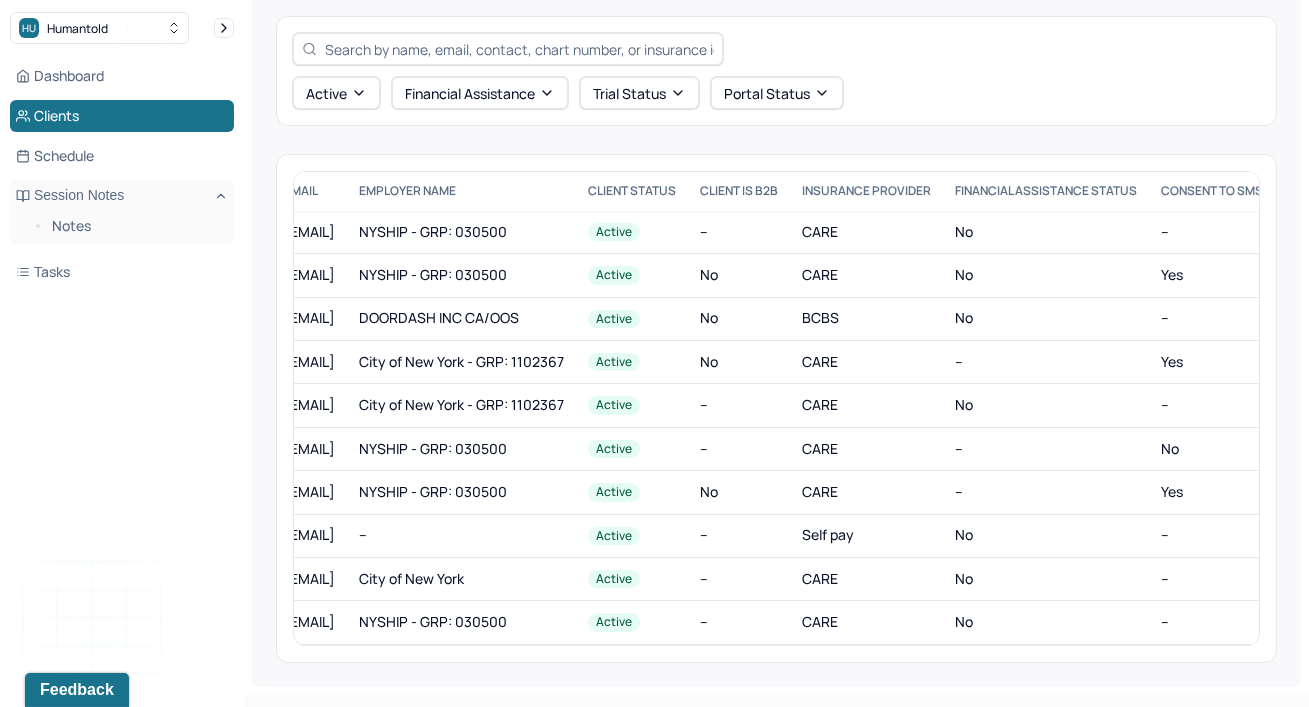 click on "CLIENT NAME Client Chart number PREFERRED NAME PRONOUNS AGE CONTACT EMAIL employer name CLIENT STATUS Client is b2b Insurance Provider Financial assistance status Consent to sms ALT EMAIL SENT [FIRST], [LAST] AYJB019 -- -- 35 [PHONE] [EMAIL] NYSHIP - GRP: 030500 active -- CARE no -- No [LAST], [LAST] AZZE042 -- she/her/hers 27 [PHONE] [EMAIL] NYSHIP - GRP: 030500 active No CARE no Yes No [LAST], [FIRST] BIUA613 -- She/Her 33 [PHONE] [EMAIL] DOORDASH INC CA/OOS active No BCBS no -- No [LAST], [FIRST] VERONA EQNJ745 Misha -- 31 [PHONE] [EMAIL] City of New York - GRP: 1102367 active No CARE -- Yes No [LAST], [FIRST] HXLE309 -- She/Her  40 [PHONE] [EMAIL] City of New York - GRP: 1102367 active -- CARE no -- No [LAST], [FIRST] HHRA177 -- -- 63 [PHONE] [EMAIL] NYSHIP - GRP: 030500 active -- CARE -- No No [LAST], [FIRST] HMYF347 Londa -- 40 [PHONE] active No CARE --" at bounding box center [776, 408] 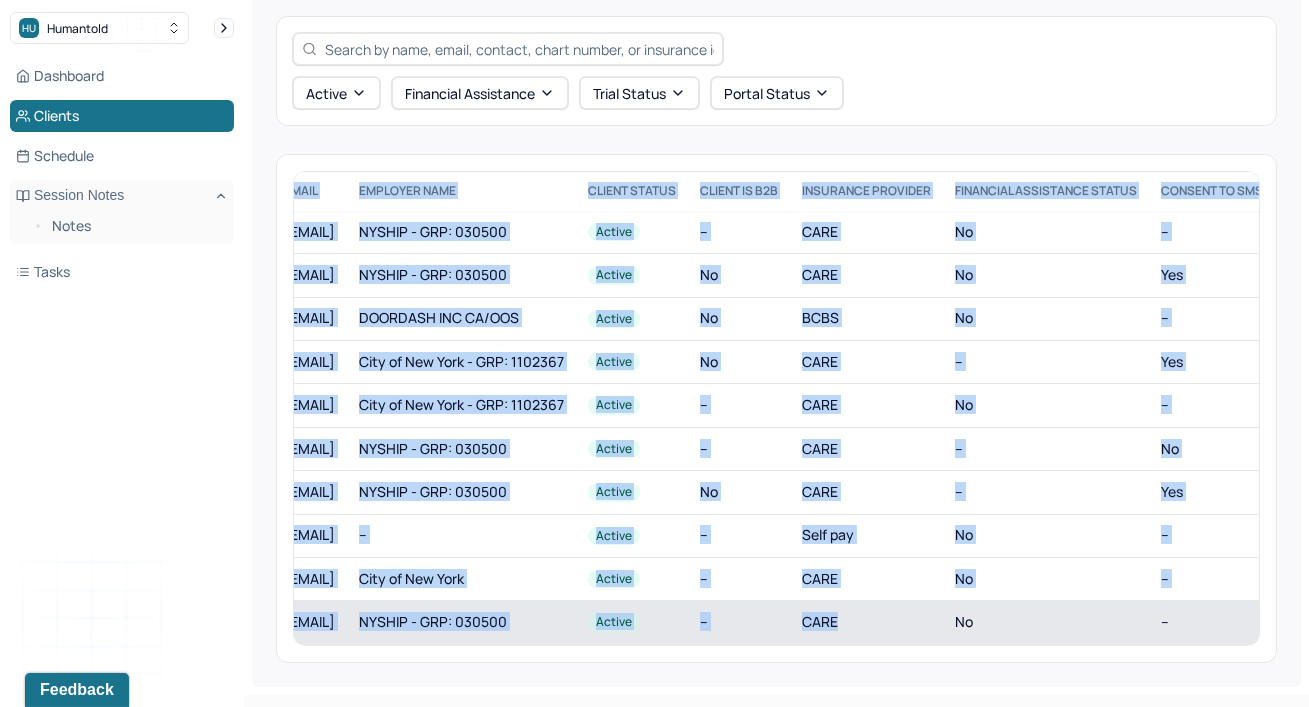 drag, startPoint x: 1026, startPoint y: 162, endPoint x: 1006, endPoint y: 657, distance: 495.40387 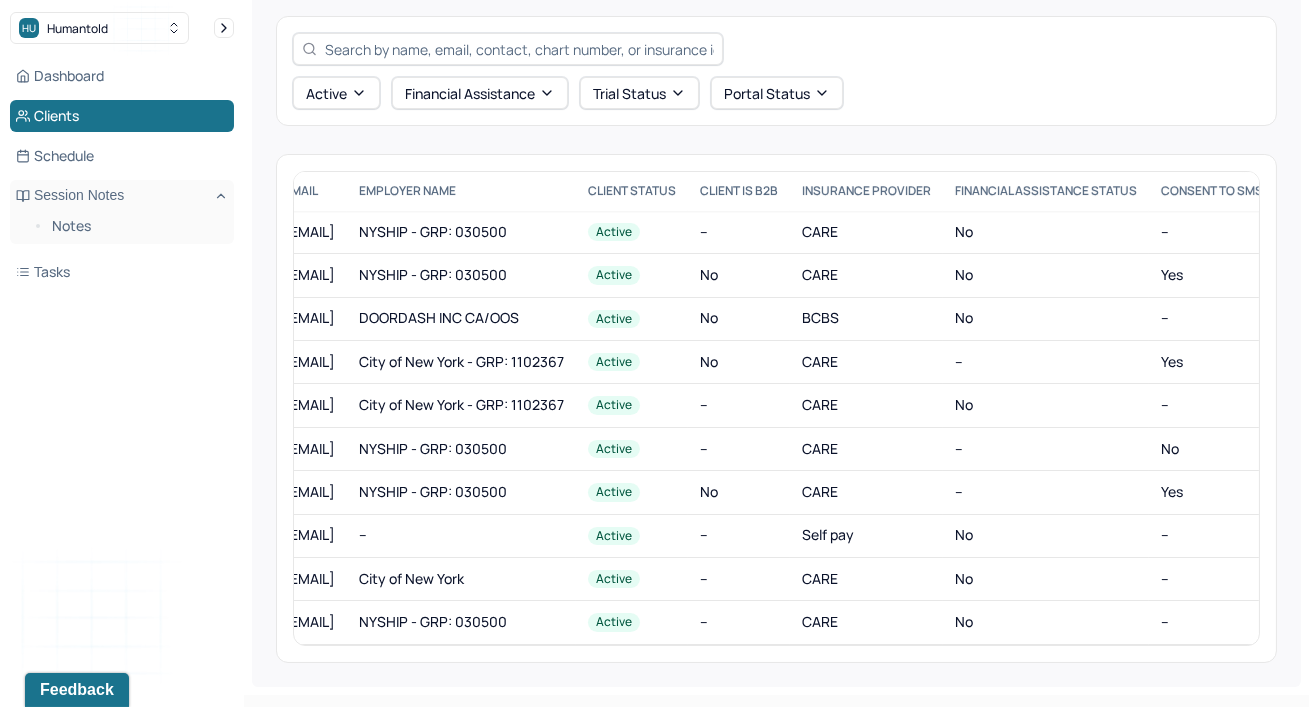 click on "Active Financial assistance Trial Status Portal Status" at bounding box center (776, 93) 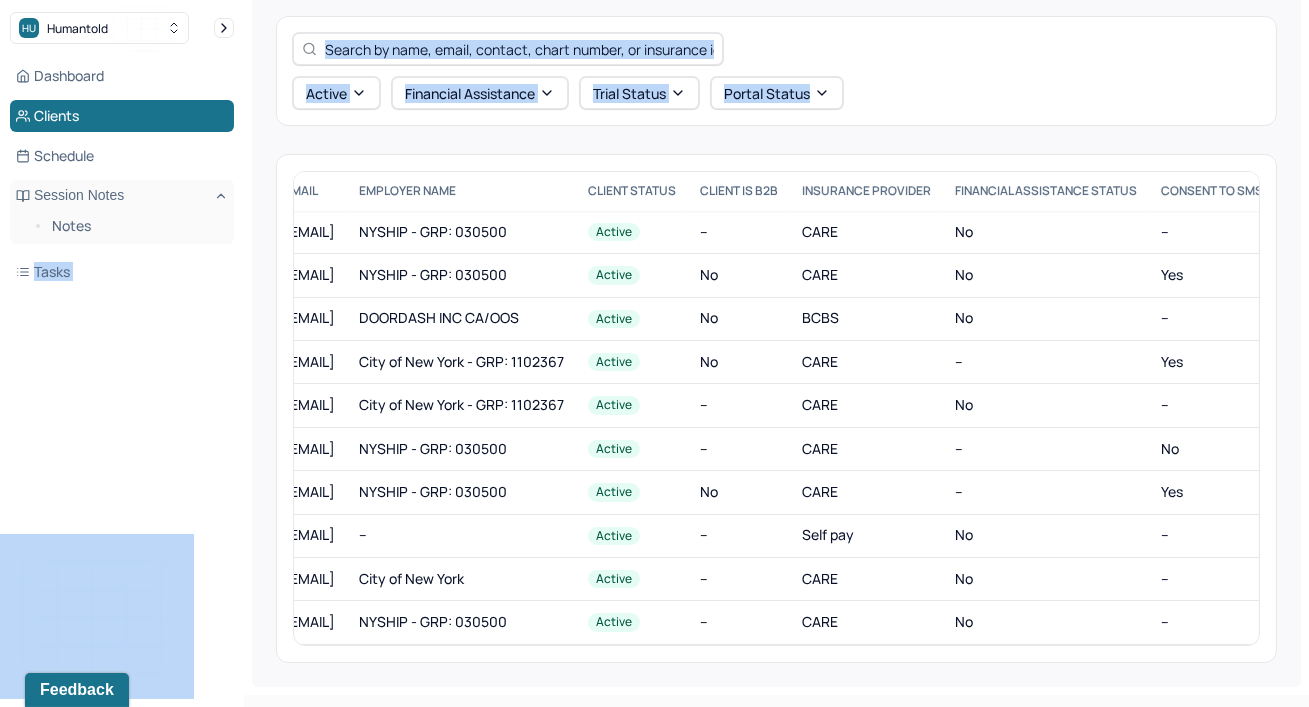 drag, startPoint x: 708, startPoint y: 173, endPoint x: 237, endPoint y: 256, distance: 478.25726 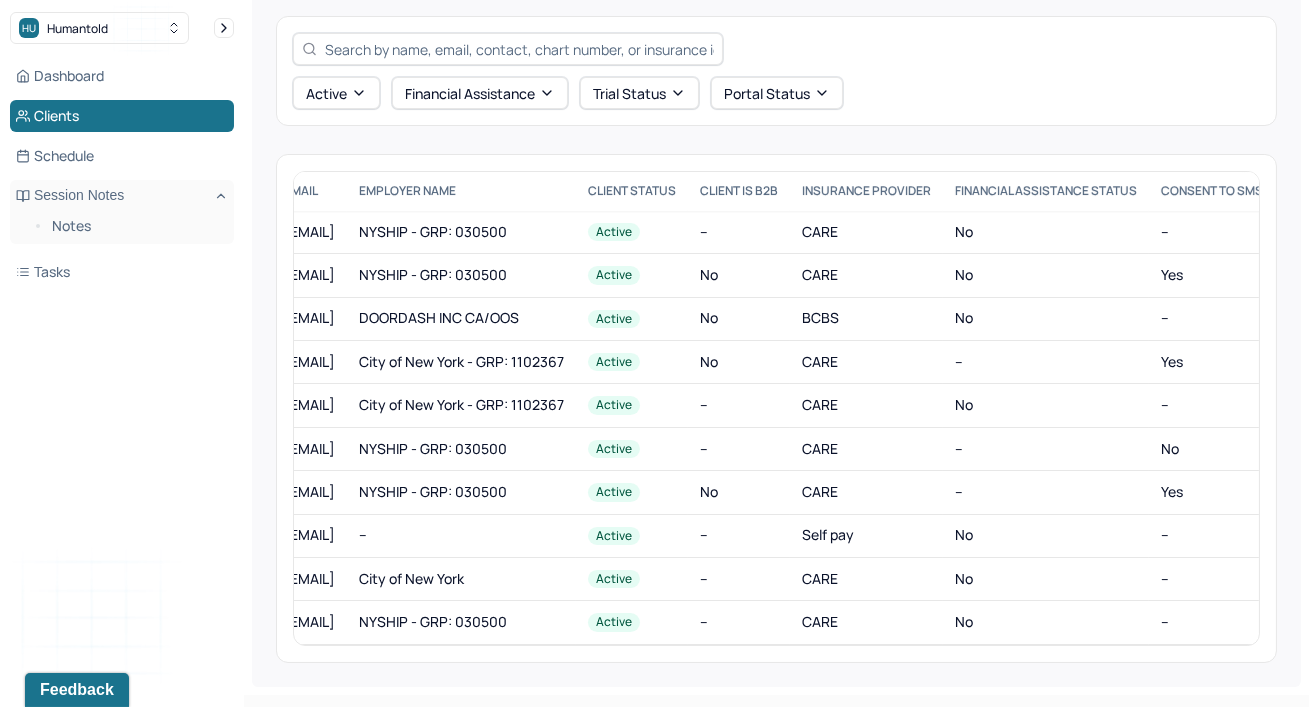 scroll, scrollTop: 0, scrollLeft: 0, axis: both 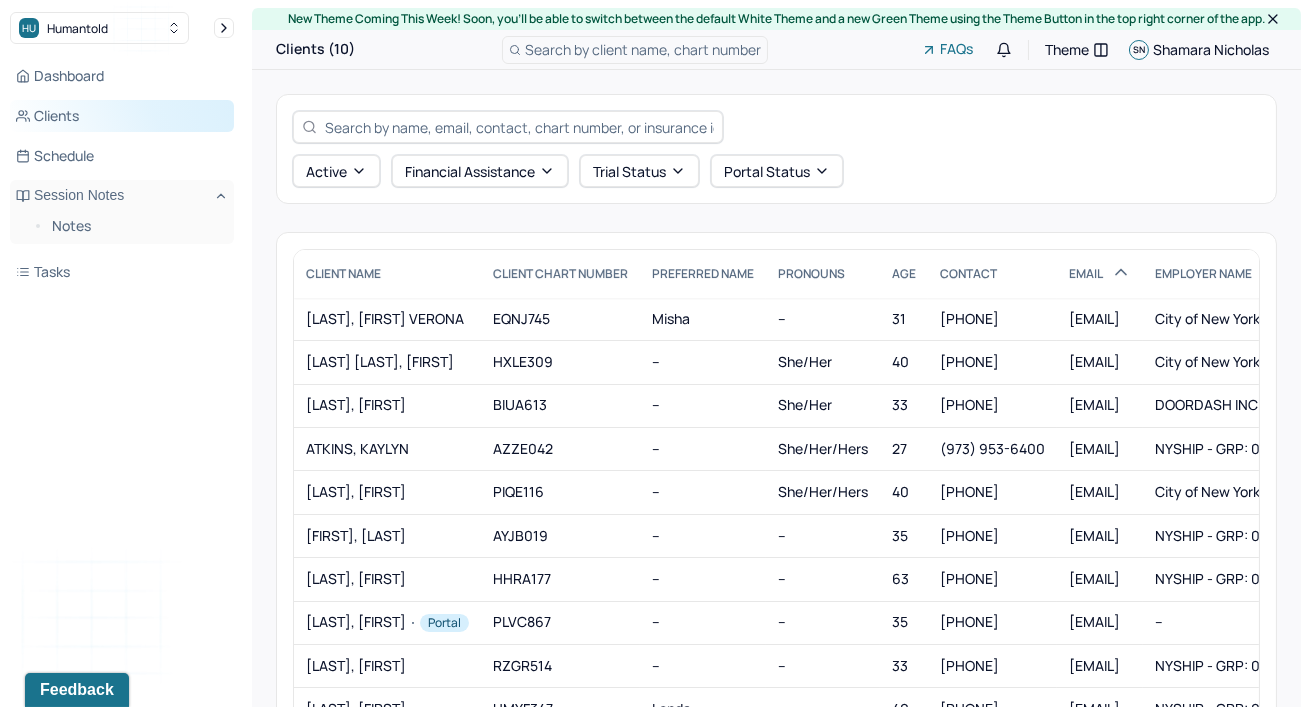 click on "Clients" at bounding box center (122, 116) 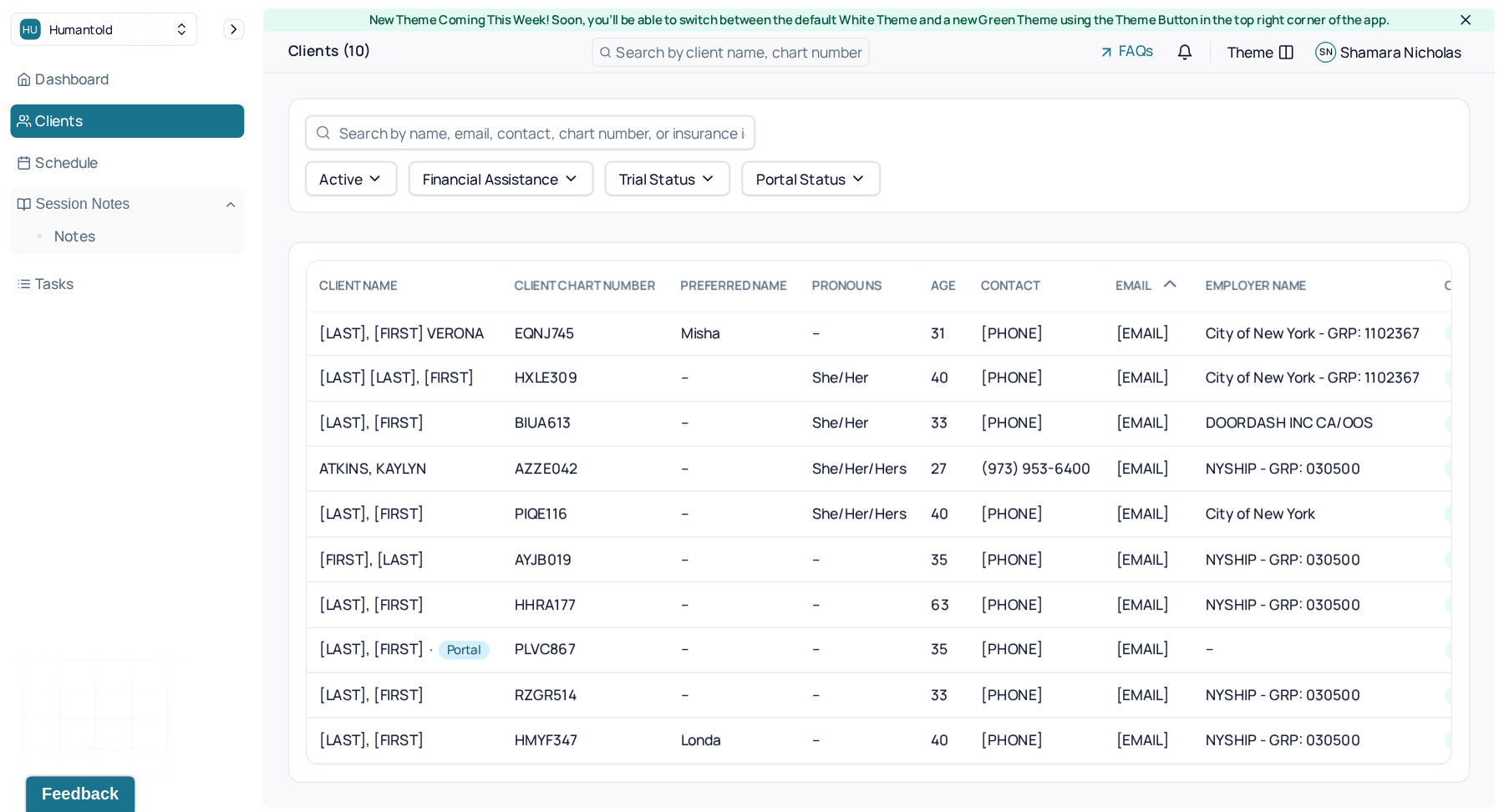 scroll, scrollTop: 0, scrollLeft: 0, axis: both 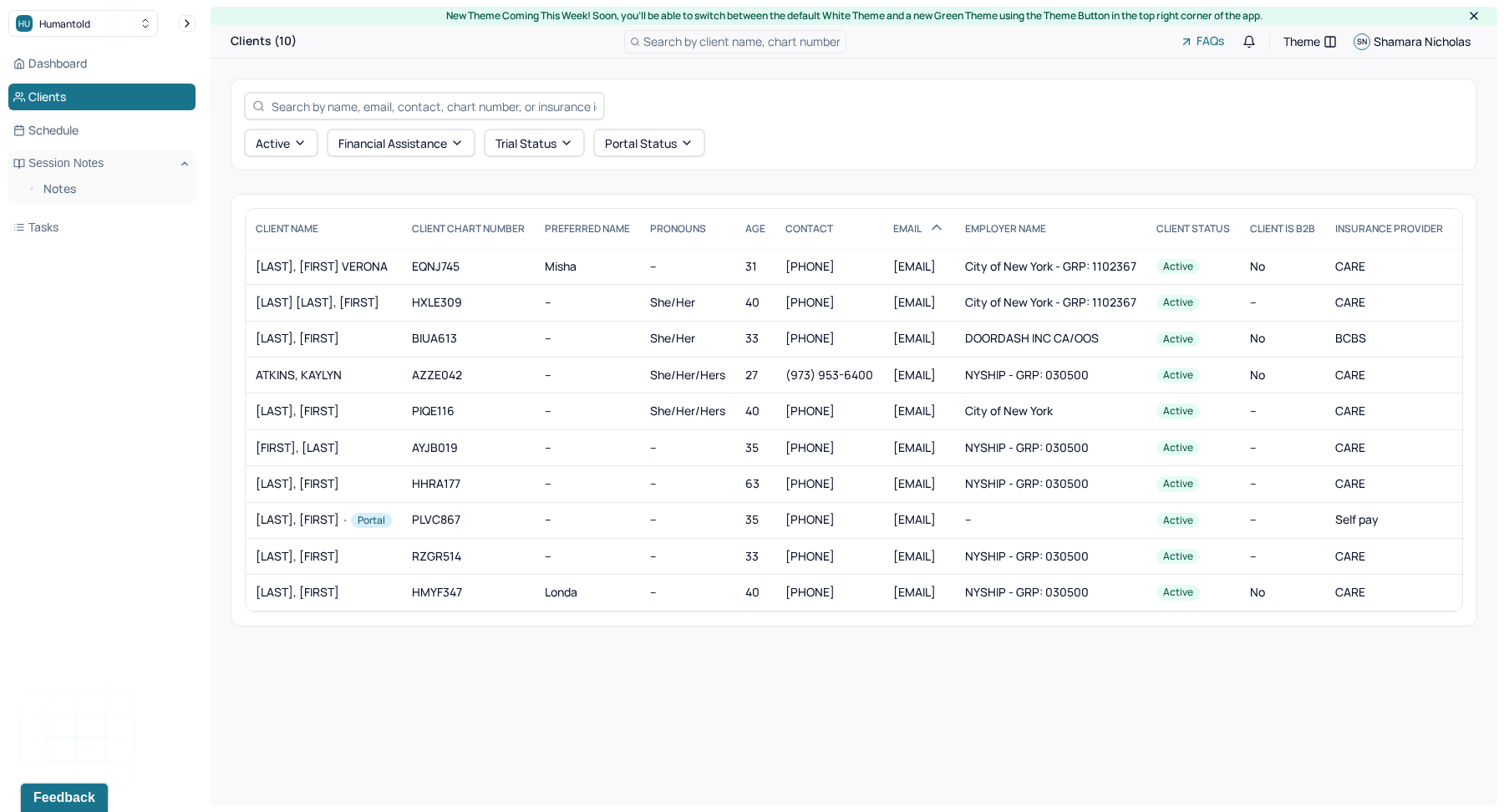 click on "New Theme Coming This Week! Soon, you’ll be able to switch between the default White Theme and a new Green Theme using the Theme Button in the top right corner of the app.  Clients (10) Search by client name, chart number  FAQs Theme SN Shamara   Nicholas Active Financial assistance Trial Status Portal Status CLIENT NAME Client Chart number PREFERRED NAME PRONOUNS AGE CONTACT EMAIL employer name CLIENT STATUS Client is b2b Insurance Provider Financial assistance status Consent to sms ALT EMAIL SENT [LAST], [FIRST] VERONA EQNJ745 Misha -- 31 [PHONE] [EMAIL] City of New York - GRP: 1102367 active No CARE -- Yes No [LAST], [FIRST] HXLE309 -- She/Her  40 [PHONE] [EMAIL] City of New York - GRP: 1102367 active -- CARE no -- No [LAST], [FIRST] BIUA613 -- She/Her 33 [PHONE] [EMAIL] DOORDASH INC CA/OOS active No BCBS no -- No [LAST], [LAST] AZZE042 -- she/her/hers 27 [PHONE] [EMAIL] NYSHIP - GRP: 030500 active No no" at bounding box center [854, 406] 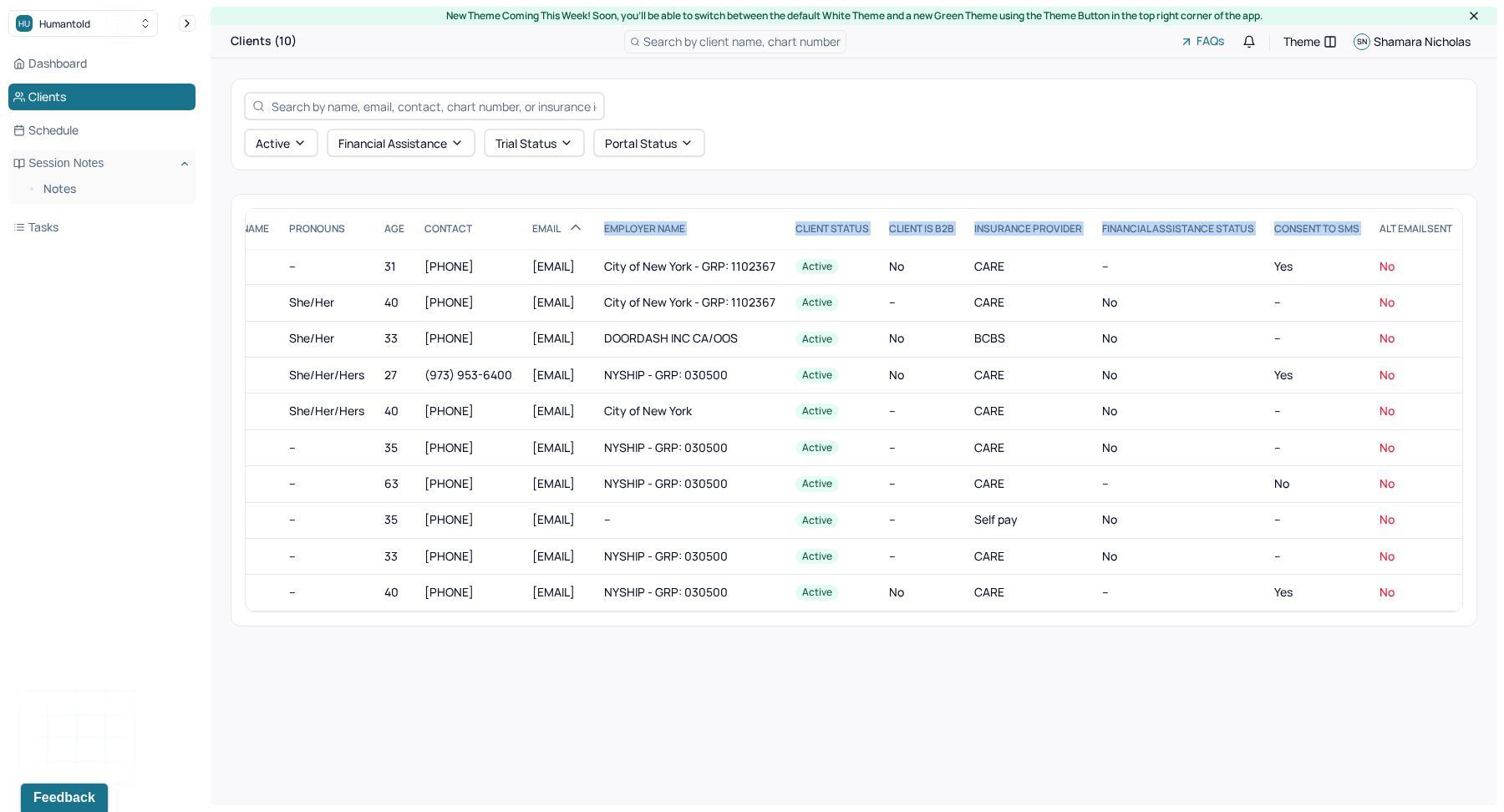 drag, startPoint x: 1224, startPoint y: 219, endPoint x: 1468, endPoint y: 220, distance: 244.002 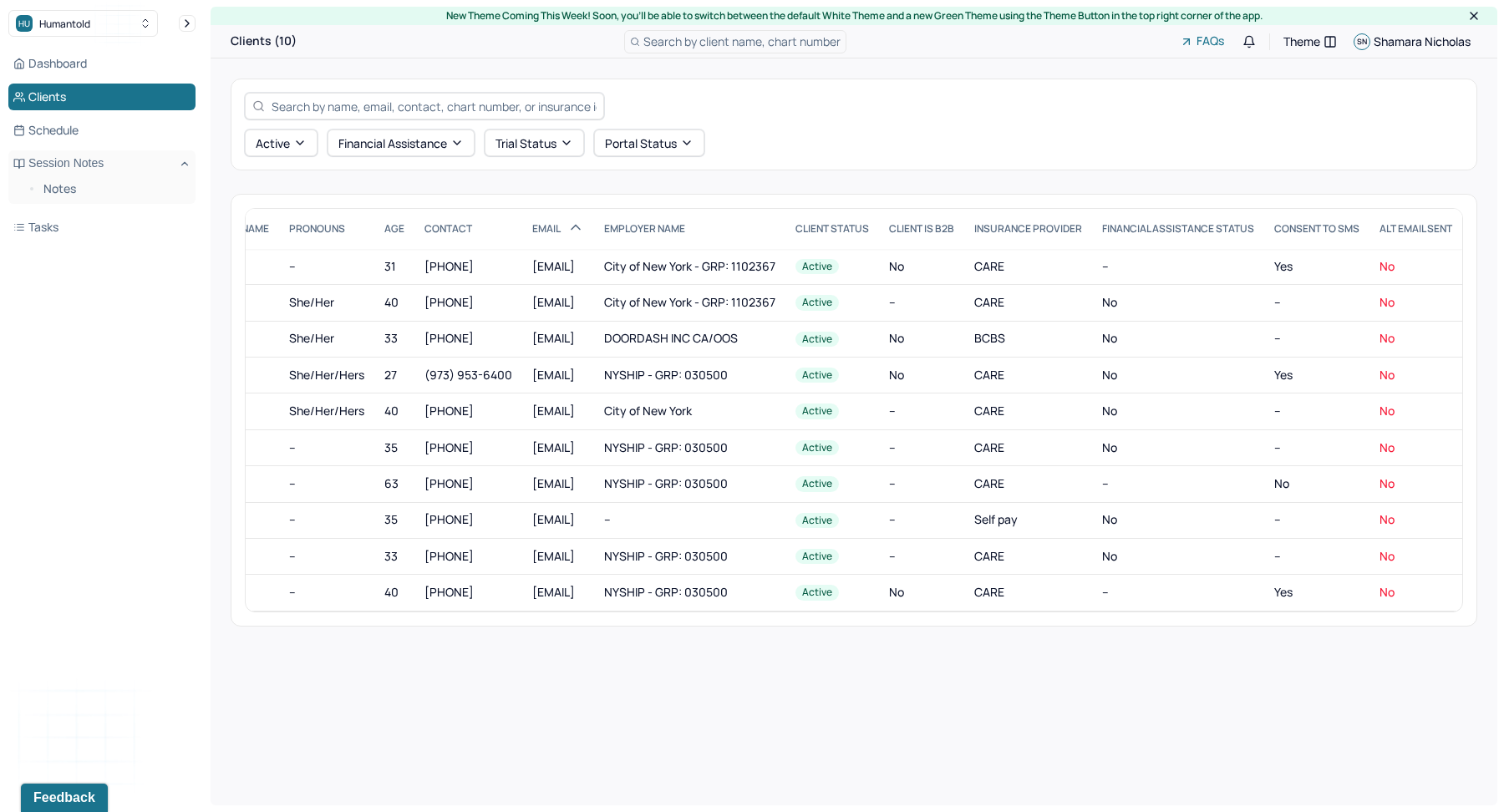 click on "New Theme Coming This Week! Soon, you’ll be able to switch between the default White Theme and a new Green Theme using the Theme Button in the top right corner of the app.  Clients (10) Search by client name, chart number  FAQs Theme SN Shamara   Nicholas Active Financial assistance Trial Status Portal Status CLIENT NAME Client Chart number PREFERRED NAME PRONOUNS AGE CONTACT EMAIL employer name CLIENT STATUS Client is b2b Insurance Provider Financial assistance status Consent to sms ALT EMAIL SENT [LAST], [FIRST] VERONA EQNJ745 Misha -- 31 [PHONE] [EMAIL] City of New York - GRP: 1102367 active No CARE -- Yes No [LAST], [FIRST] HXLE309 -- She/Her  40 [PHONE] [EMAIL] City of New York - GRP: 1102367 active -- CARE no -- No [LAST], [FIRST] BIUA613 -- She/Her 33 [PHONE] [EMAIL] DOORDASH INC CA/OOS active No BCBS no -- No [LAST], [LAST] AZZE042 -- she/her/hers 27 [PHONE] [EMAIL] NYSHIP - GRP: 030500 active No no" at bounding box center [854, 406] 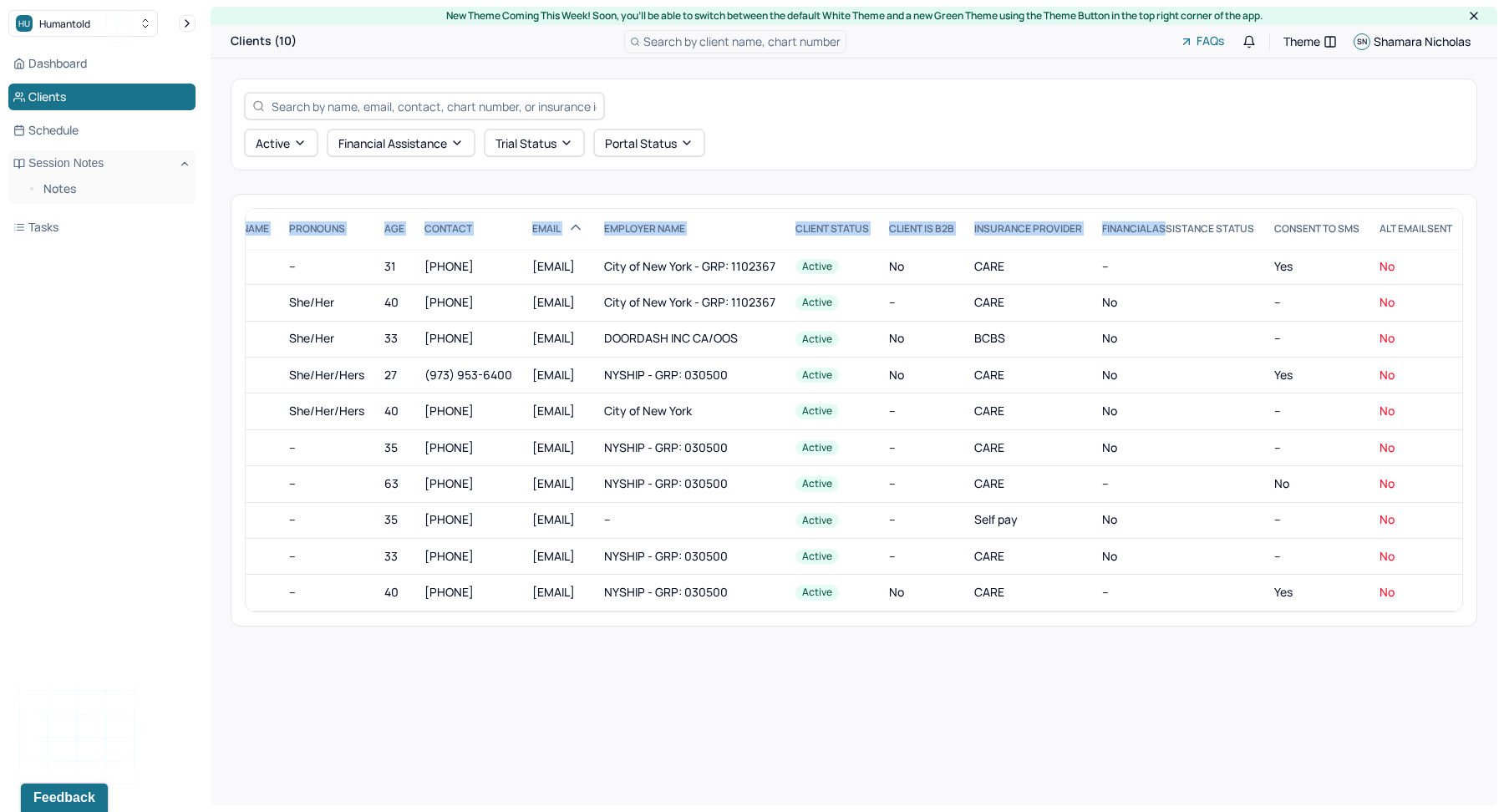 drag, startPoint x: 1166, startPoint y: 232, endPoint x: 1176, endPoint y: 786, distance: 554.0902 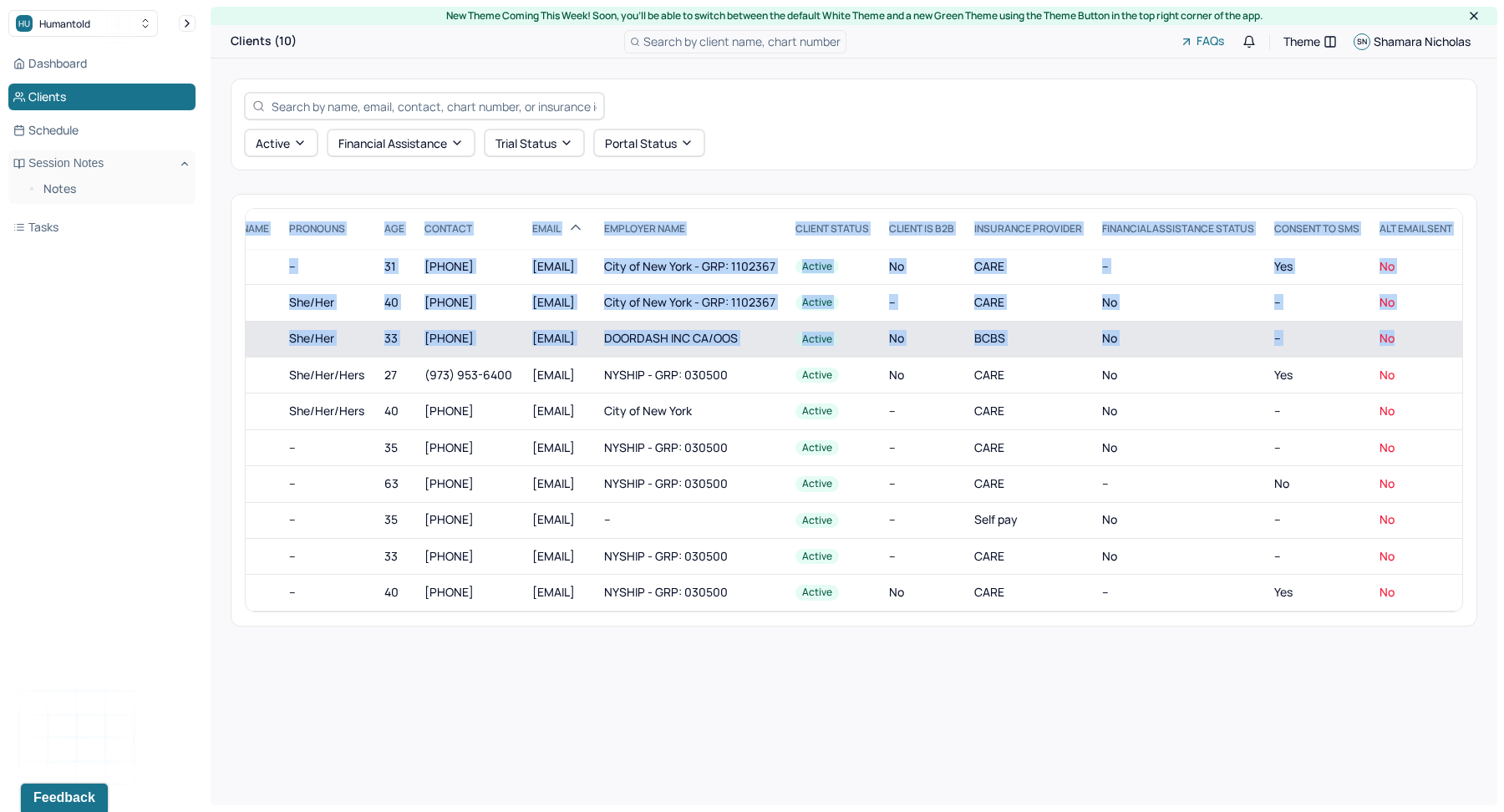 drag, startPoint x: 1070, startPoint y: 193, endPoint x: 1430, endPoint y: 320, distance: 381.74468 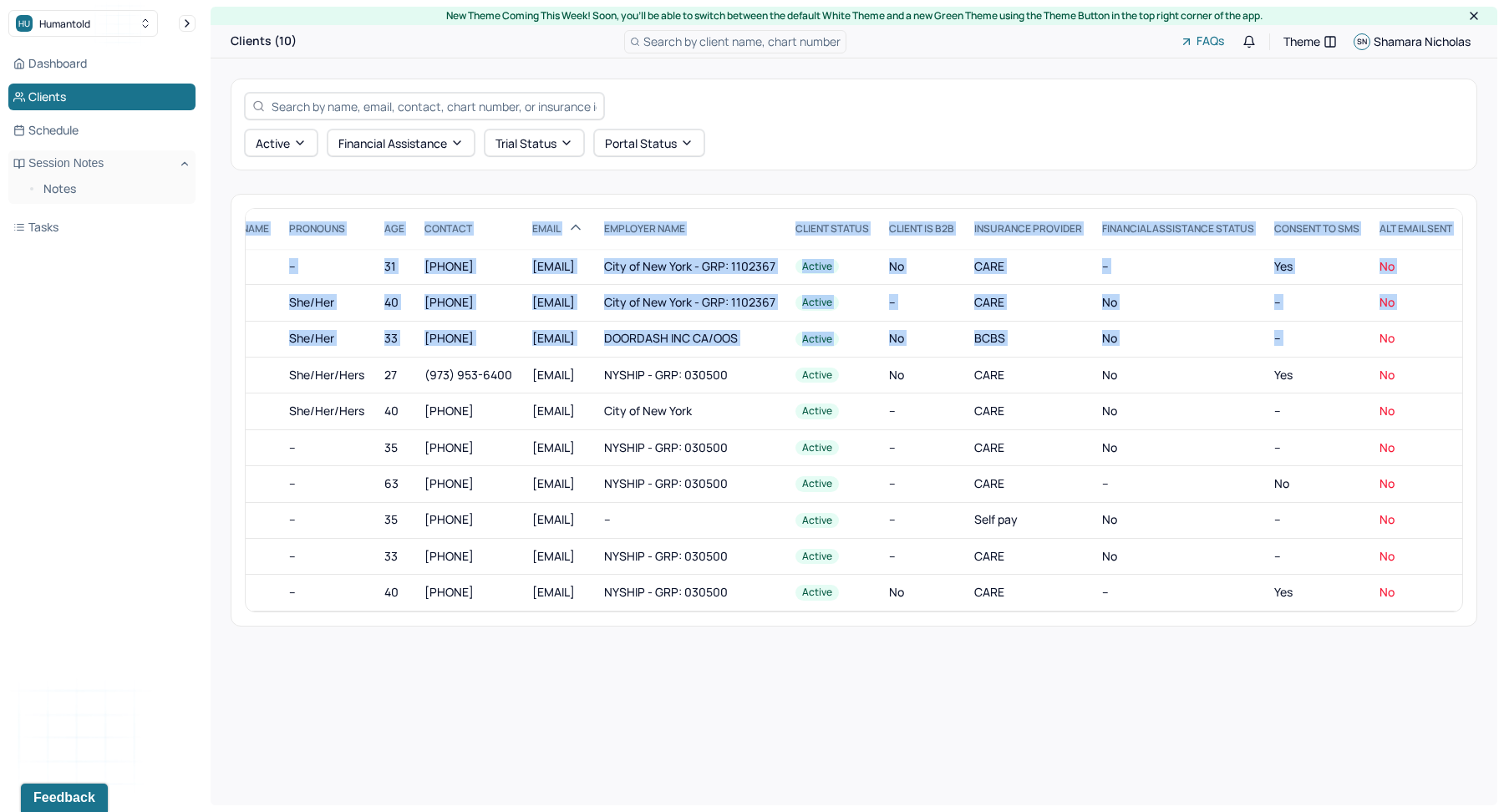 click on "Active Financial assistance Trial Status Portal Status CLIENT NAME Client Chart number PREFERRED NAME PRONOUNS AGE CONTACT EMAIL employer name CLIENT STATUS Client is b2b Insurance Provider Financial assistance status Consent to sms ALT EMAIL SENT [LAST], [FIRST] VERONA EQNJ745 Misha -- 31 [PHONE] [EMAIL] City of New York - GRP: 1102367 active No CARE -- Yes No [LAST], [FIRST] HXLE309 -- She/Her  40 [PHONE] [EMAIL] City of New York - GRP: 1102367 active -- CARE no -- No [LAST], [FIRST] BIUA613 -- She/Her 33 [PHONE] [EMAIL] DOORDASH INC CA/OOS active No BCBS no -- No [LAST], [LAST] AZZE042 -- she/her/hers 27 [PHONE] [EMAIL] NYSHIP - GRP: 030500 active No CARE no Yes No [LAST], [FIRST] PIQE116 -- she/her/hers 40 [PHONE] [EMAIL] City of New York active -- CARE no -- No [FIRST], [LAST] AYJB019 -- -- 35 [PHONE] [EMAIL] NYSHIP - GRP: 030500 active -- CARE no -- No [LAST], [FIRST] HHRA177 -- --" at bounding box center (854, 352) 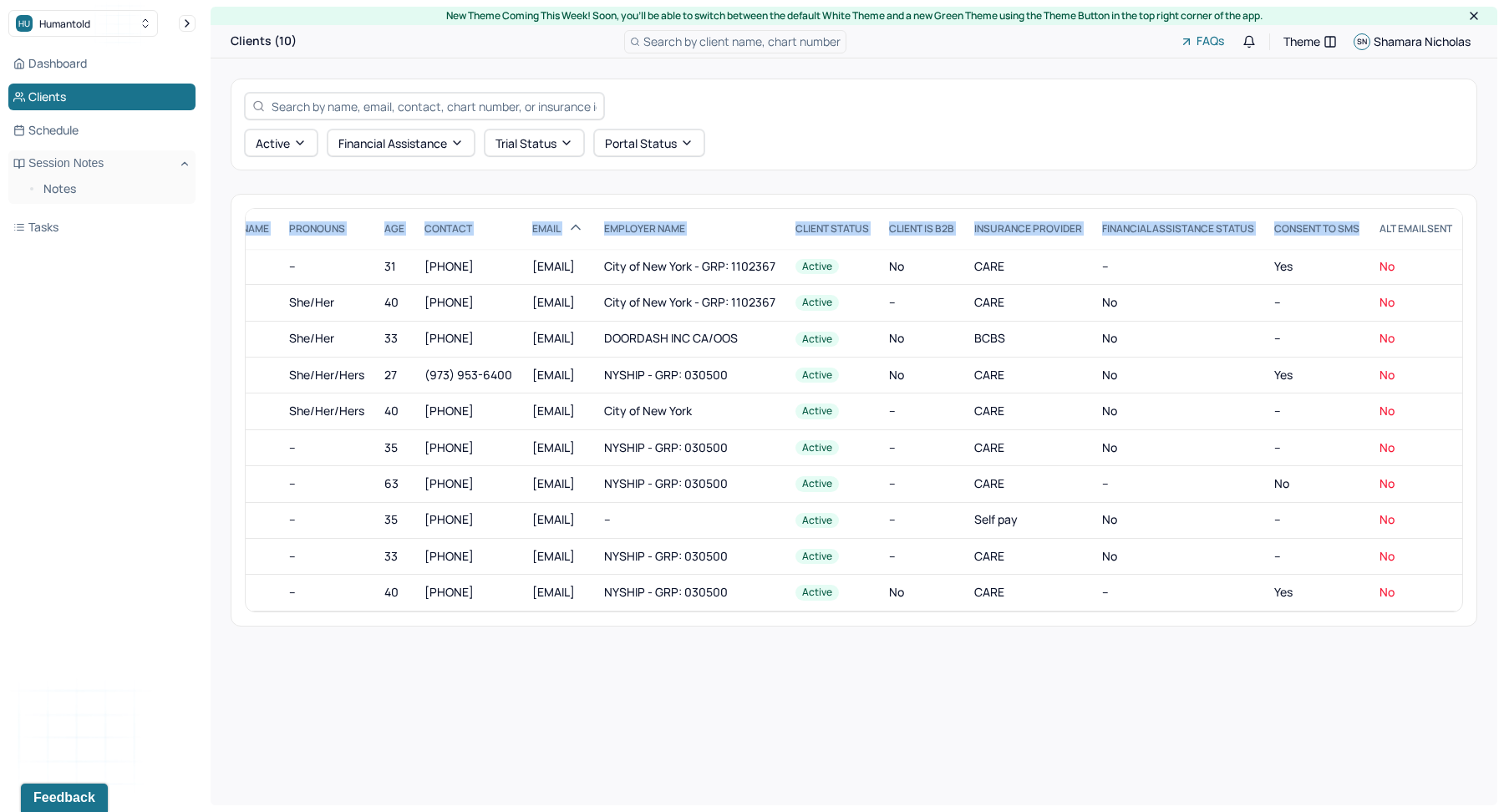 drag, startPoint x: 1356, startPoint y: 238, endPoint x: 1501, endPoint y: 278, distance: 150.41609 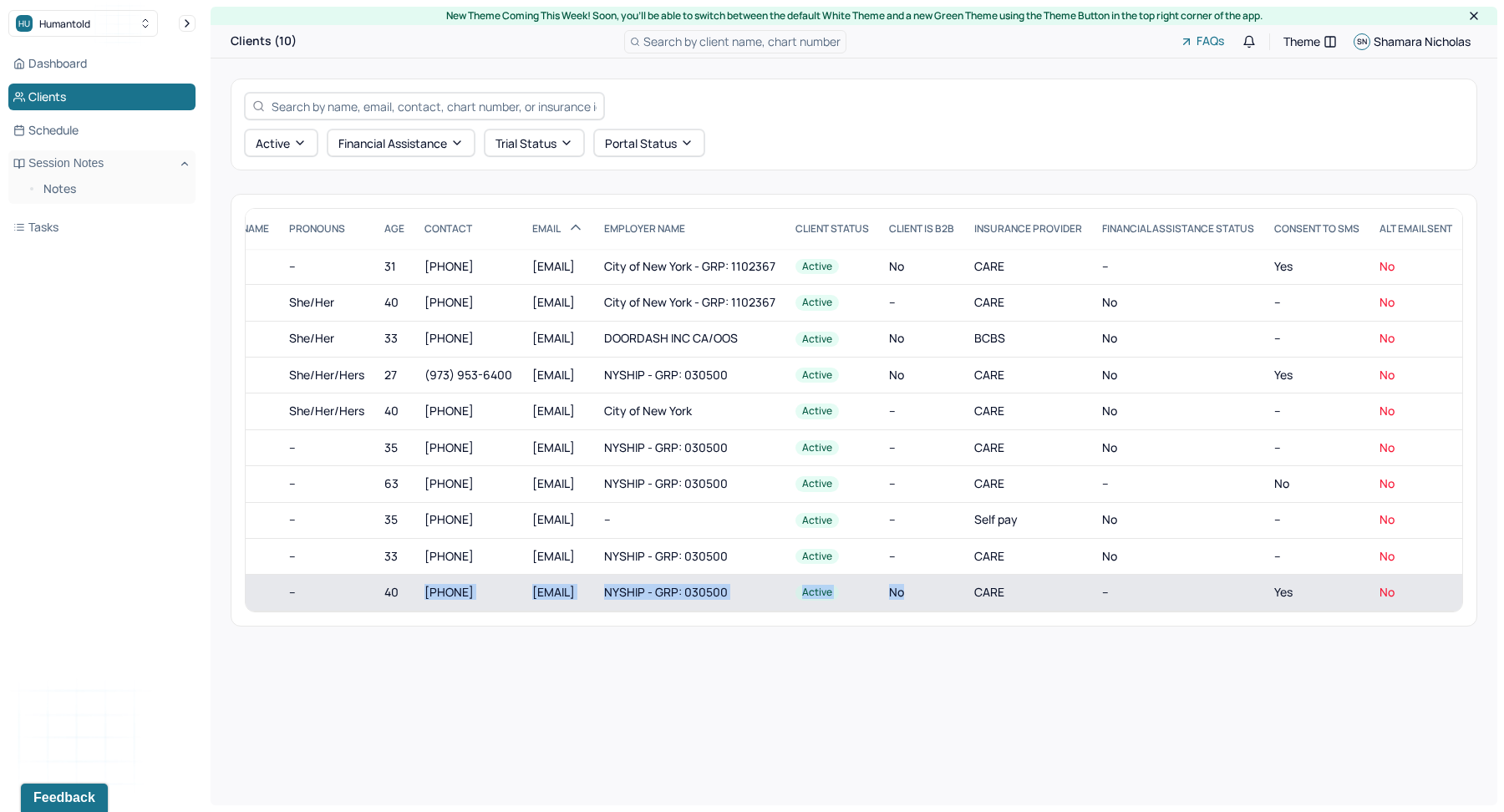 drag, startPoint x: 927, startPoint y: 581, endPoint x: 293, endPoint y: 588, distance: 634.03864 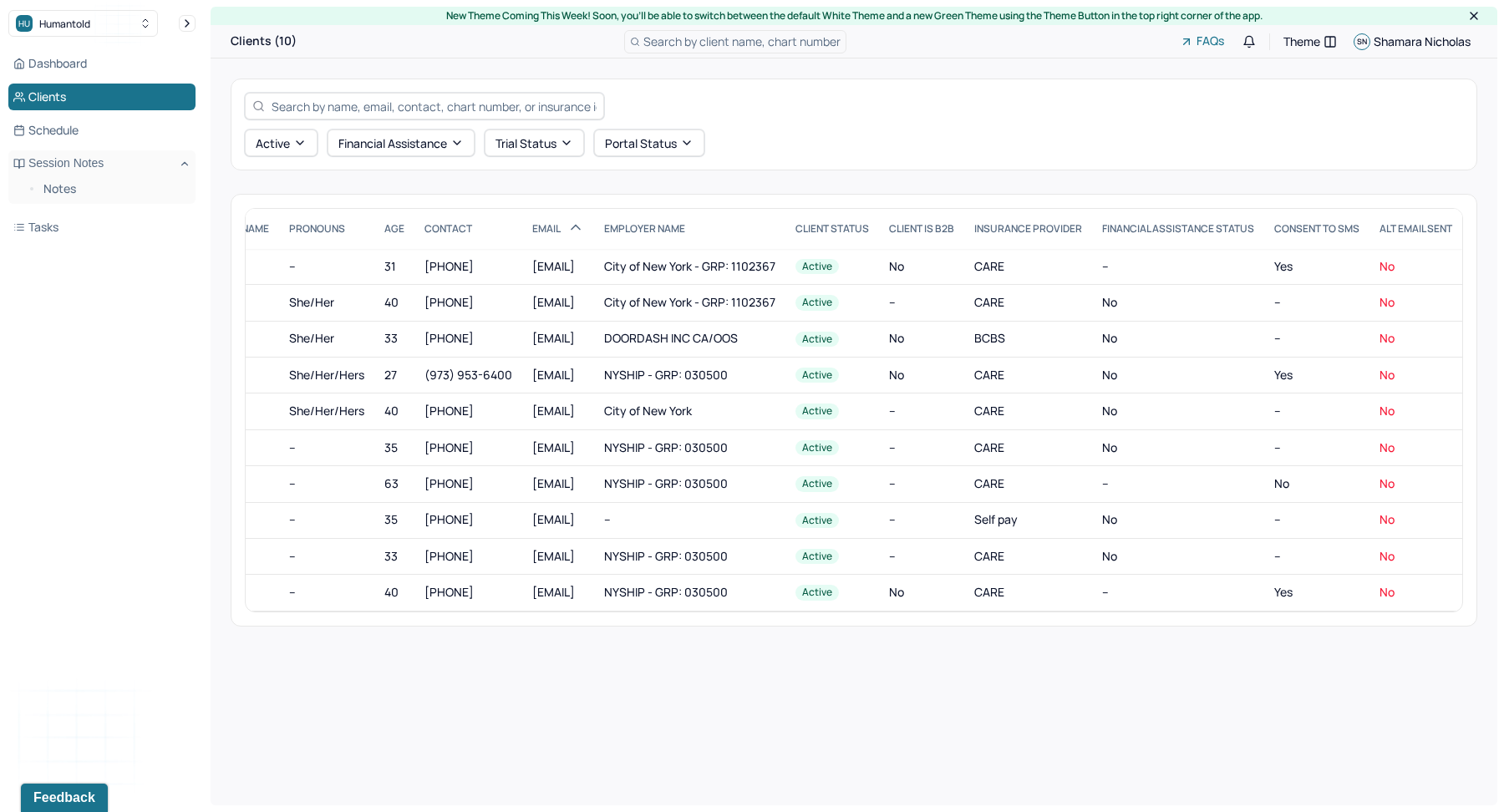 click on "Active Financial assistance Trial Status Portal Status" at bounding box center [854, 124] 